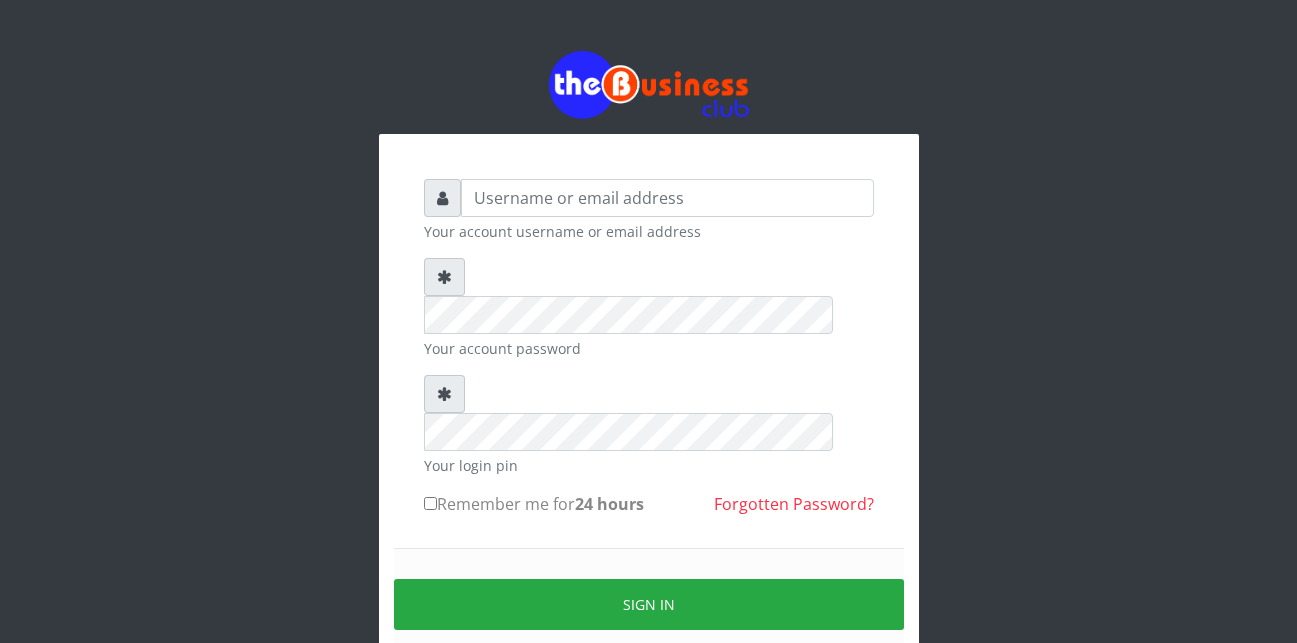 scroll, scrollTop: 0, scrollLeft: 0, axis: both 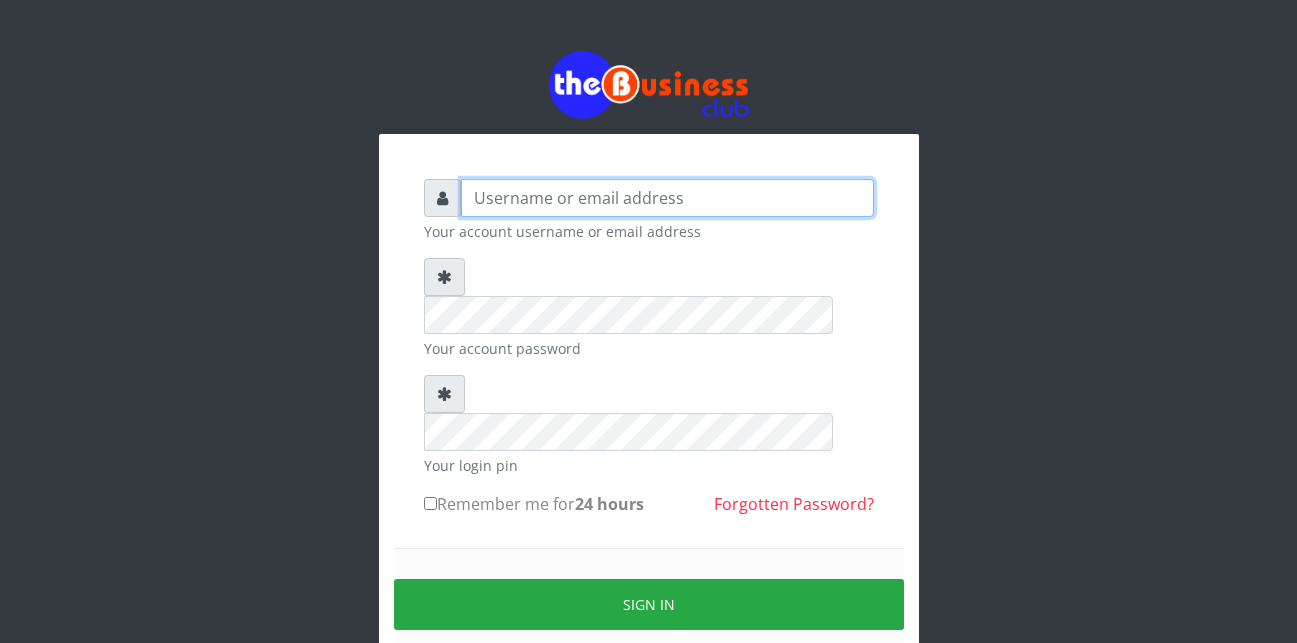 click at bounding box center [667, 198] 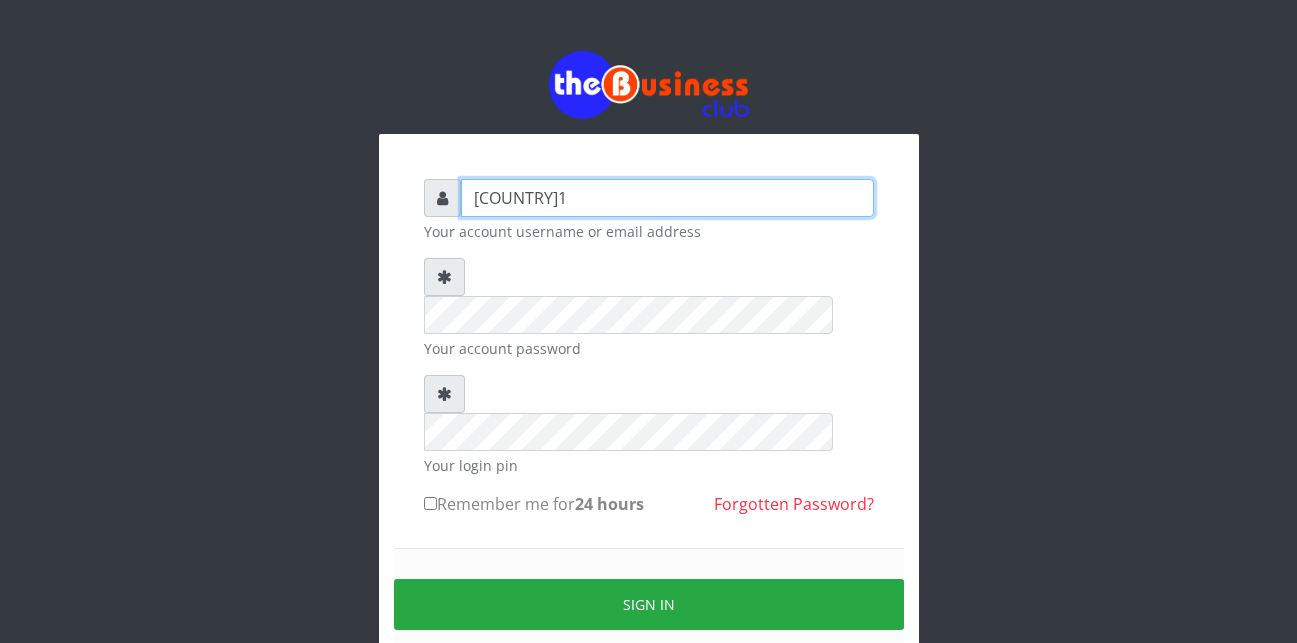 type on "[COUNTRY]1" 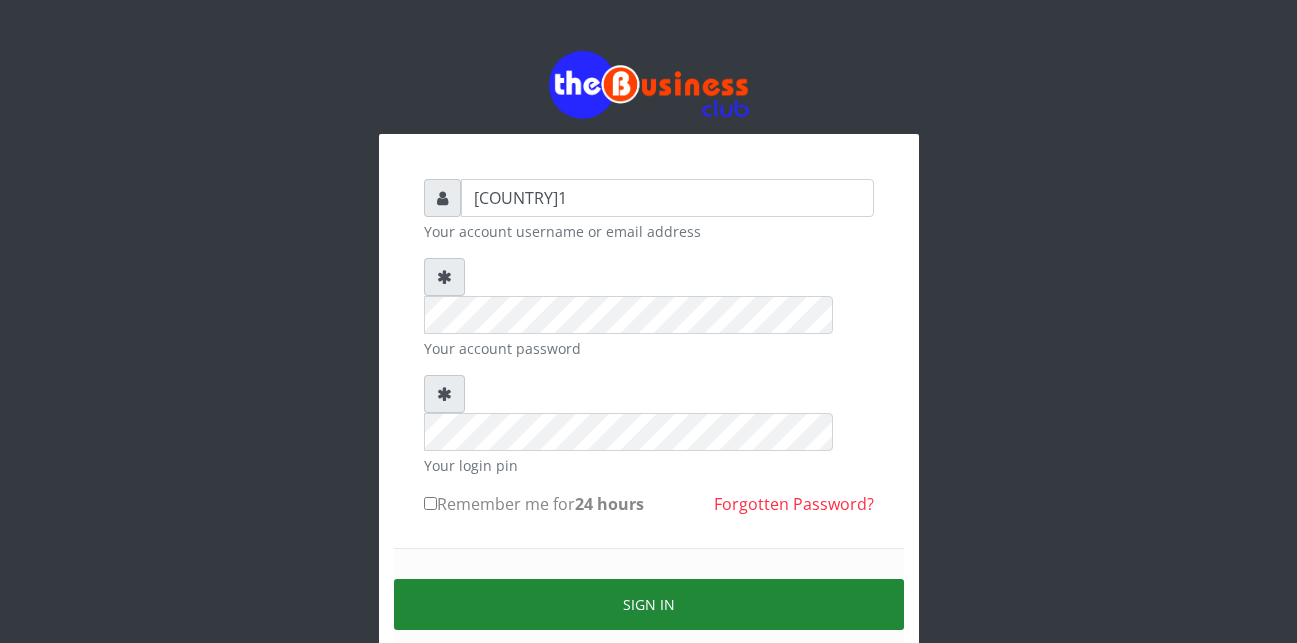 click on "Sign in" at bounding box center [649, 604] 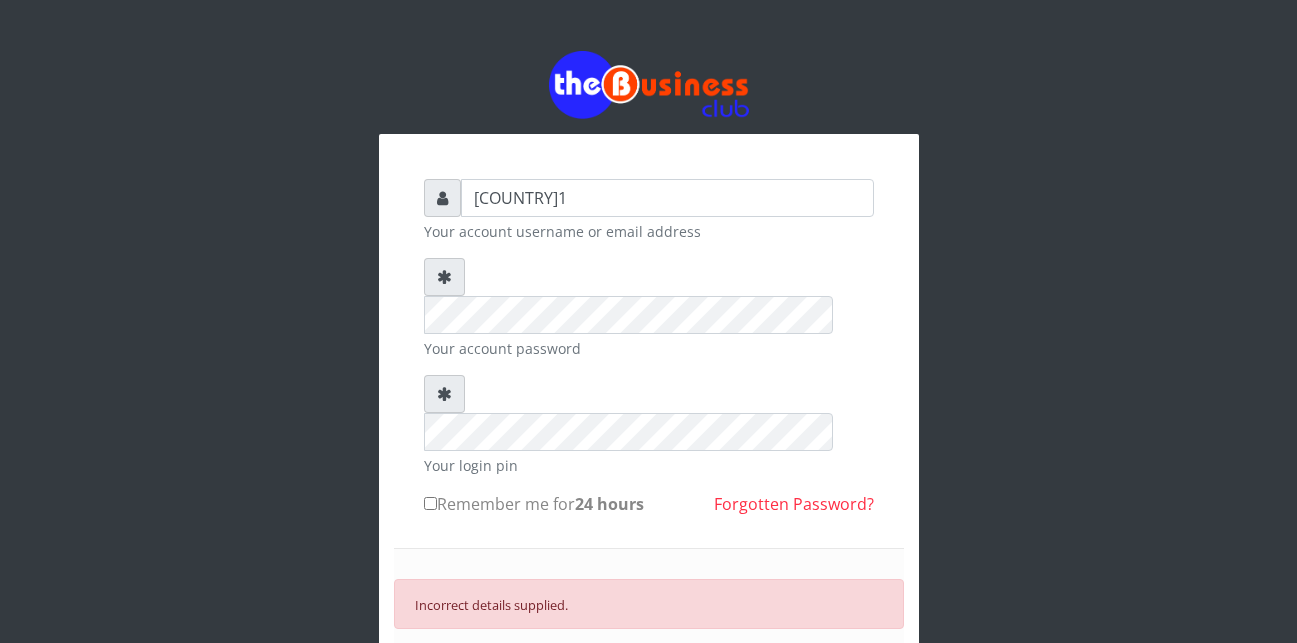click on "SIGN IN" at bounding box center (649, 670) 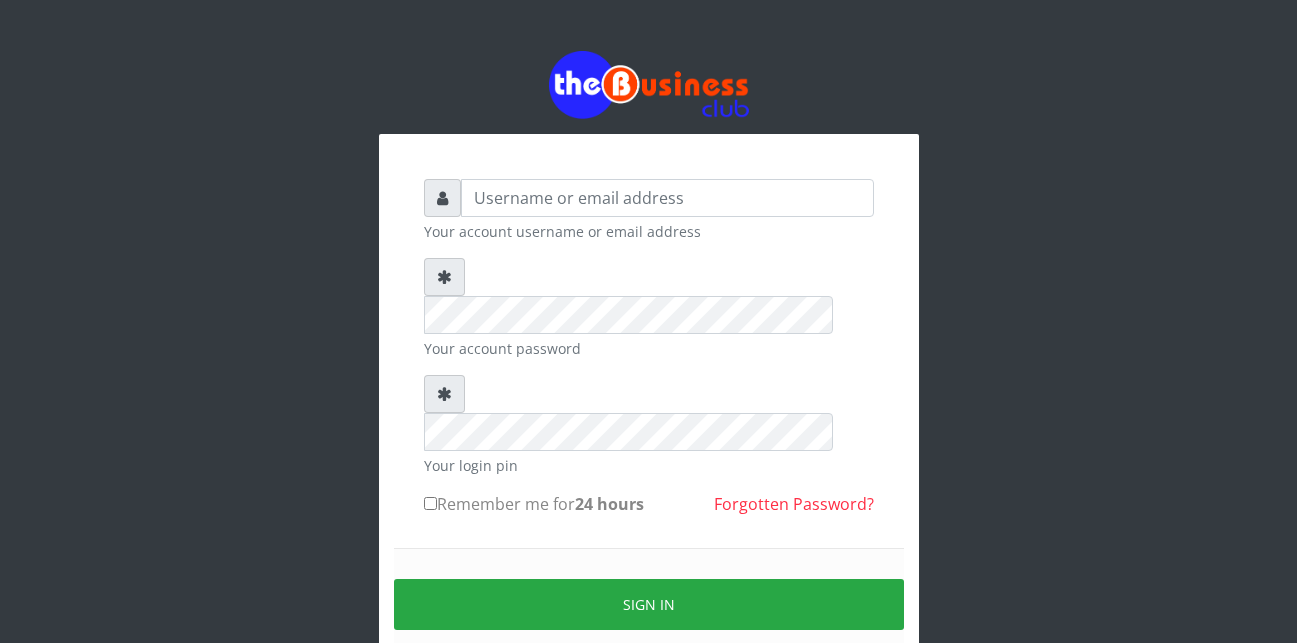 scroll, scrollTop: 0, scrollLeft: 0, axis: both 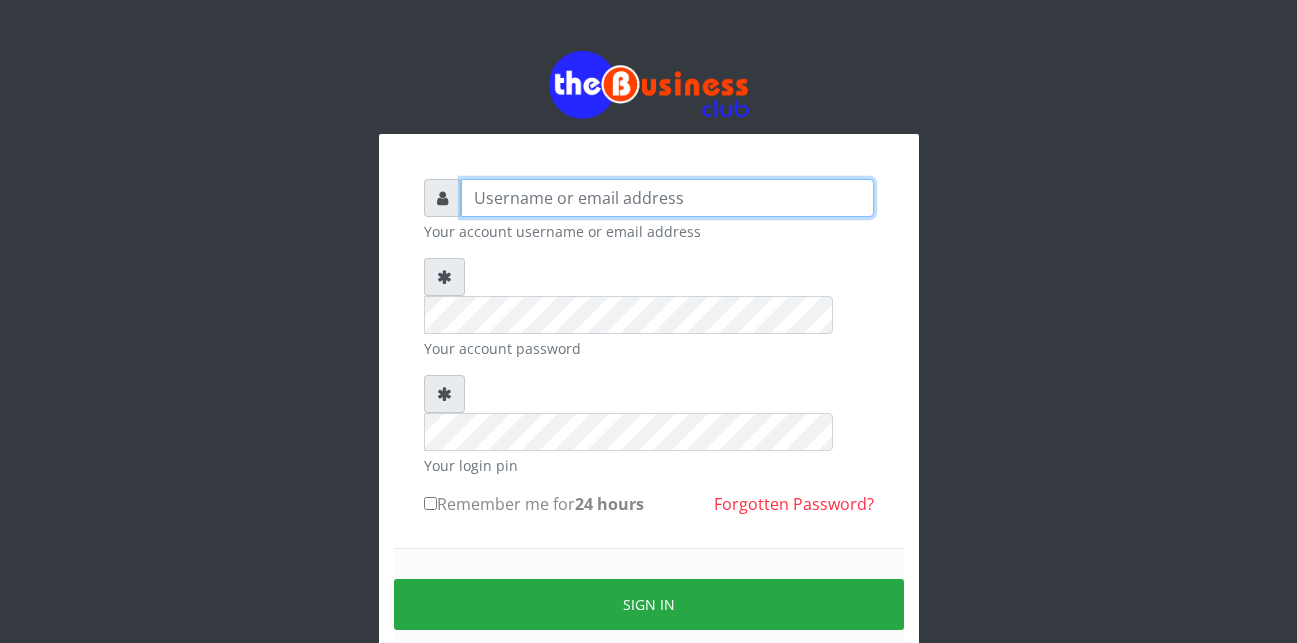 click at bounding box center [667, 198] 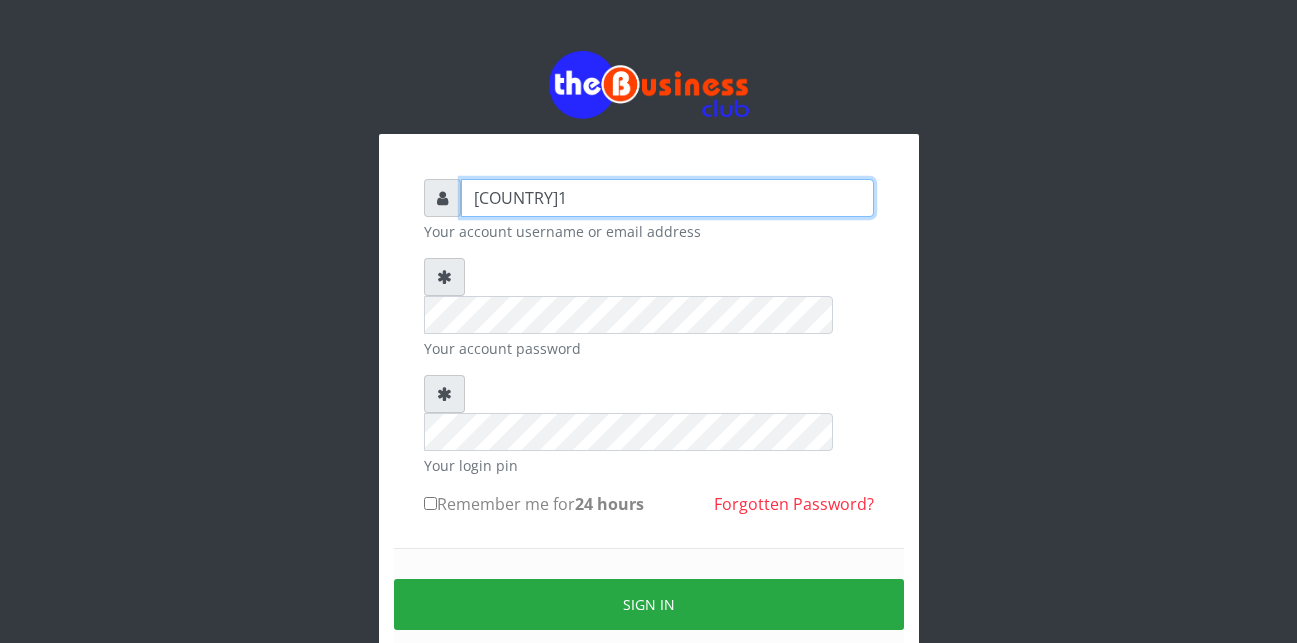 type on "[COUNTRY]1" 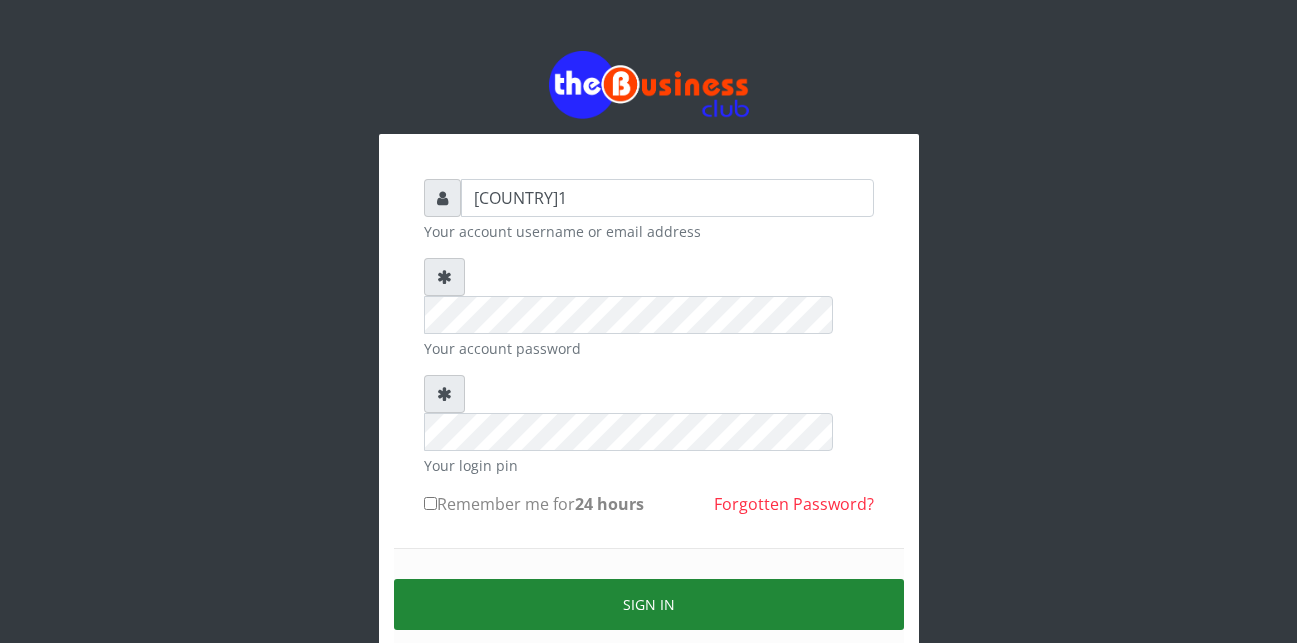 click on "Sign in" at bounding box center [649, 604] 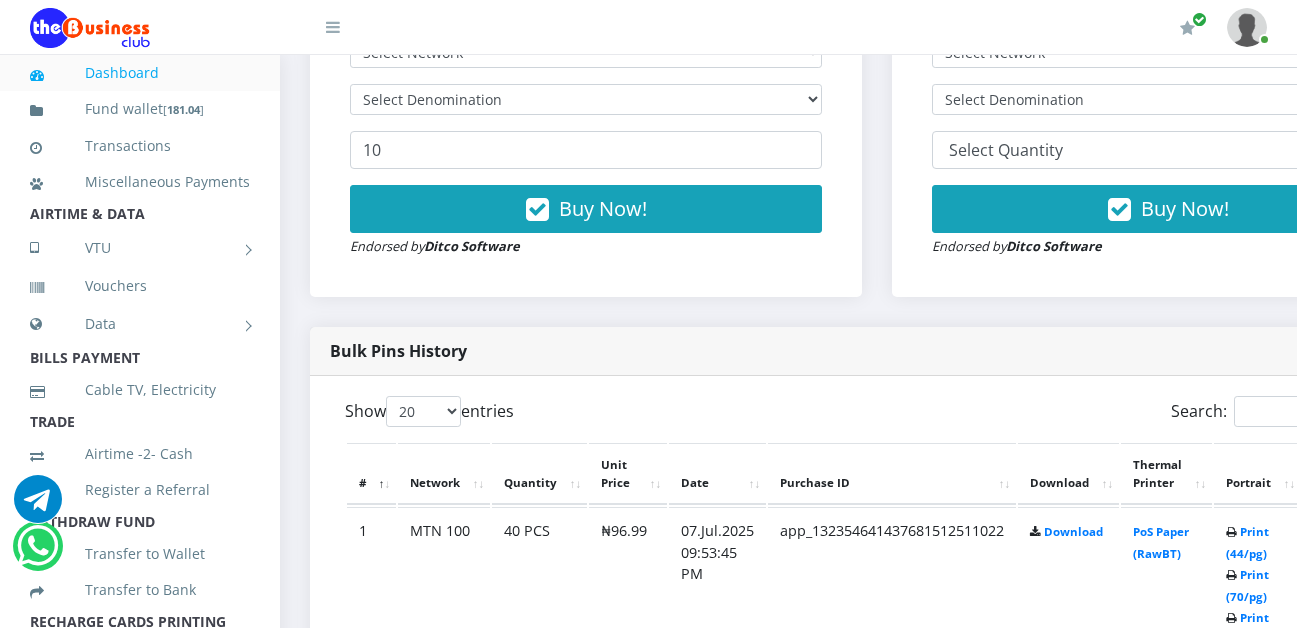scroll, scrollTop: 1000, scrollLeft: 0, axis: vertical 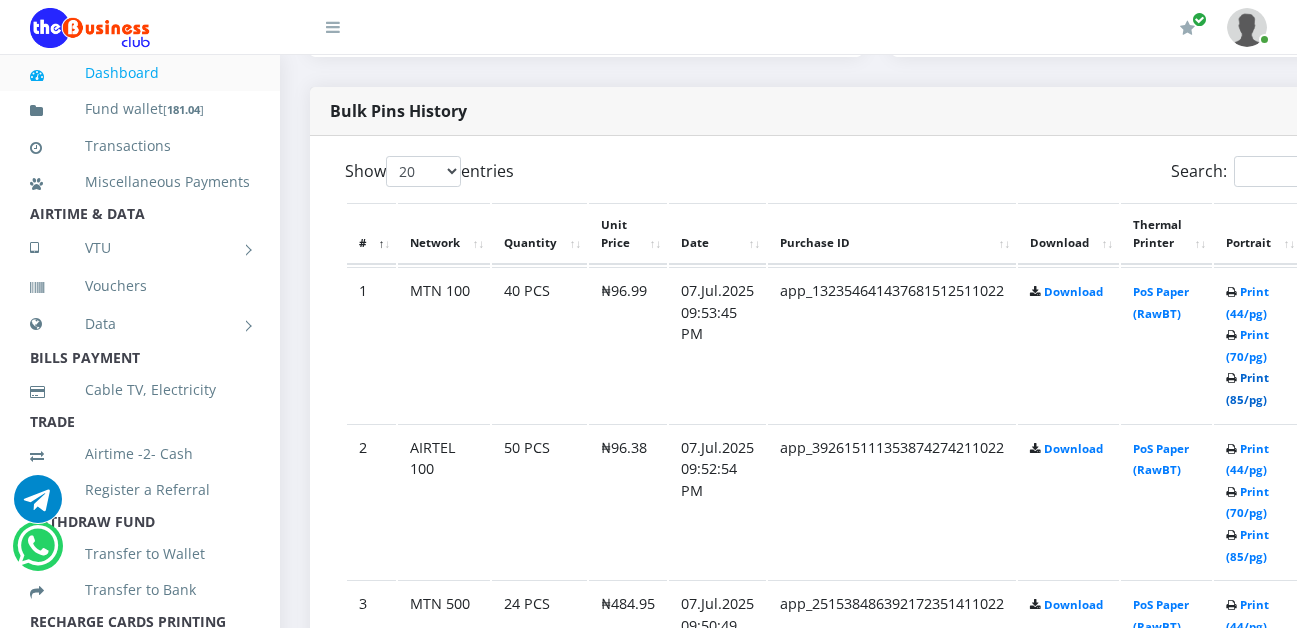 click on "Print (85/pg)" at bounding box center (1247, 388) 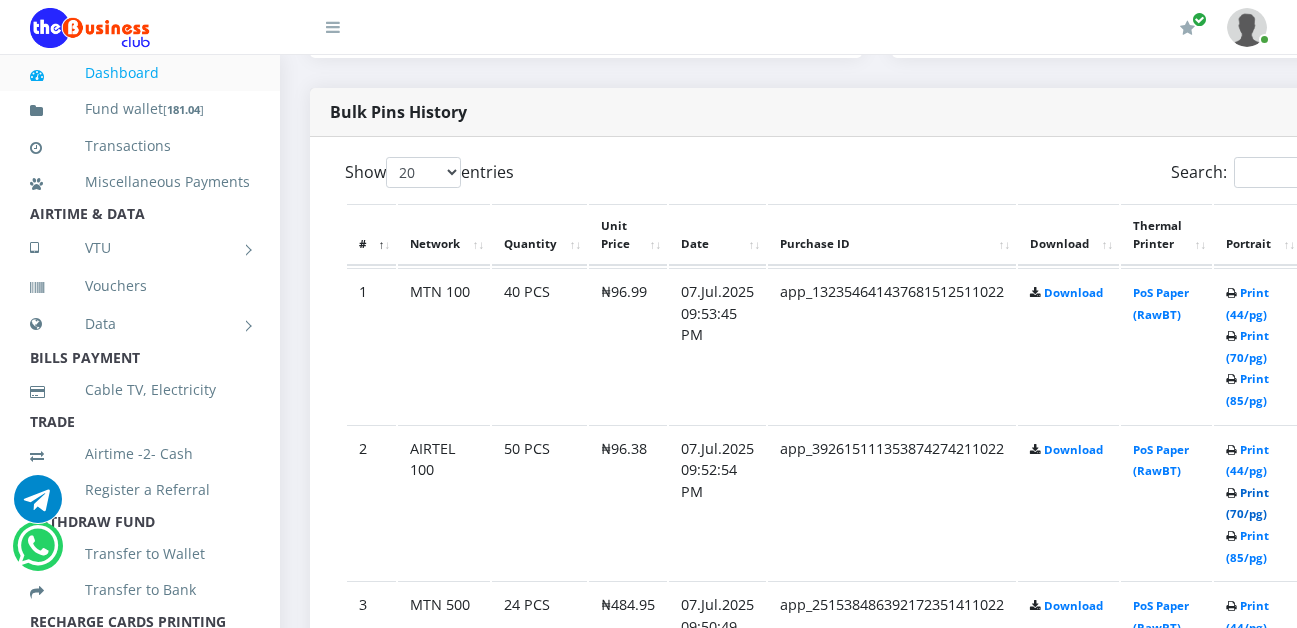scroll, scrollTop: 0, scrollLeft: 0, axis: both 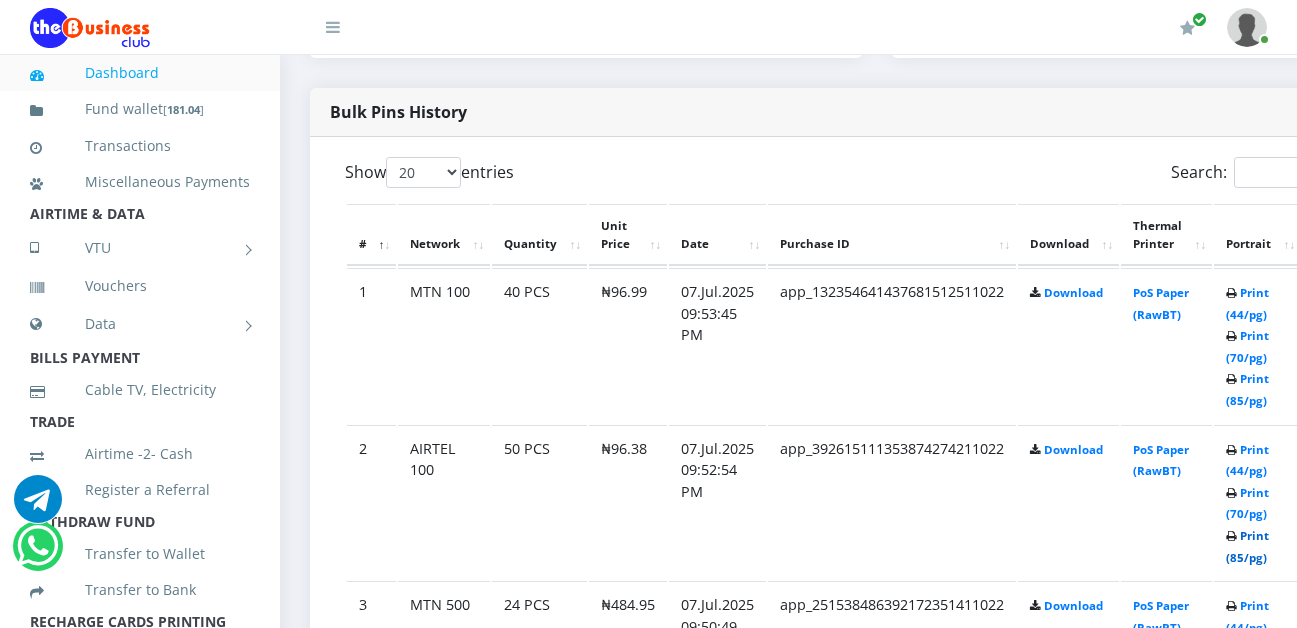 click on "Print (85/pg)" at bounding box center [1247, 546] 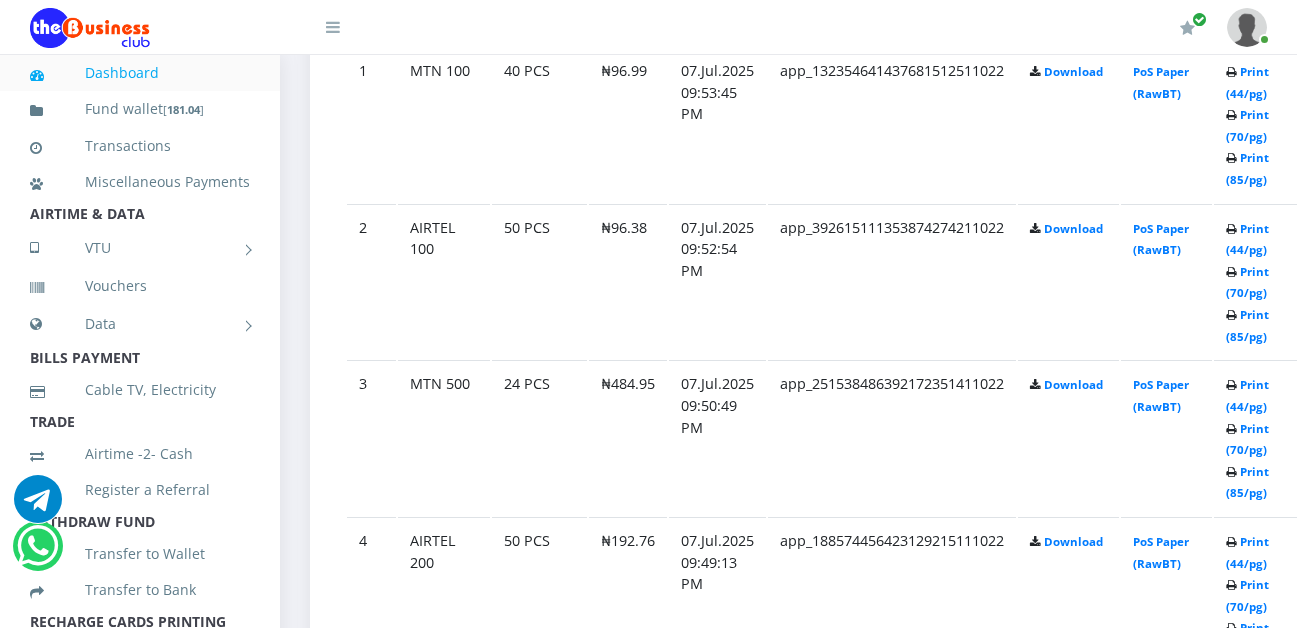 scroll, scrollTop: 1260, scrollLeft: 0, axis: vertical 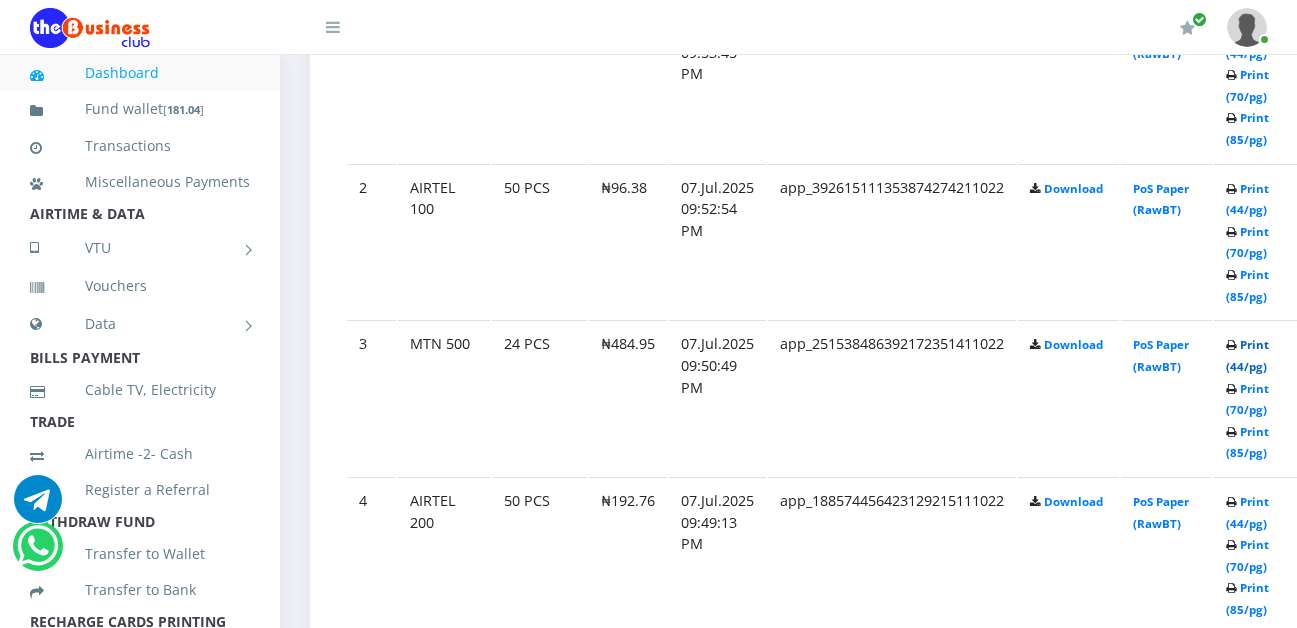 click on "Print (44/pg)" at bounding box center [1247, 355] 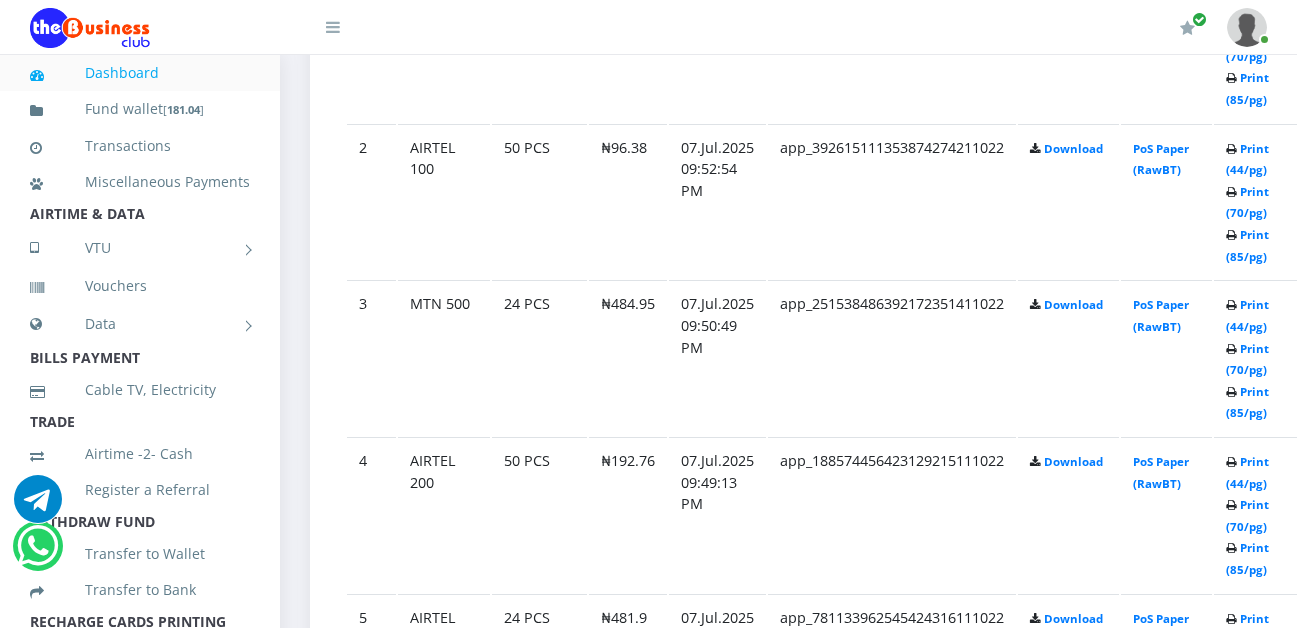 scroll, scrollTop: 1340, scrollLeft: 0, axis: vertical 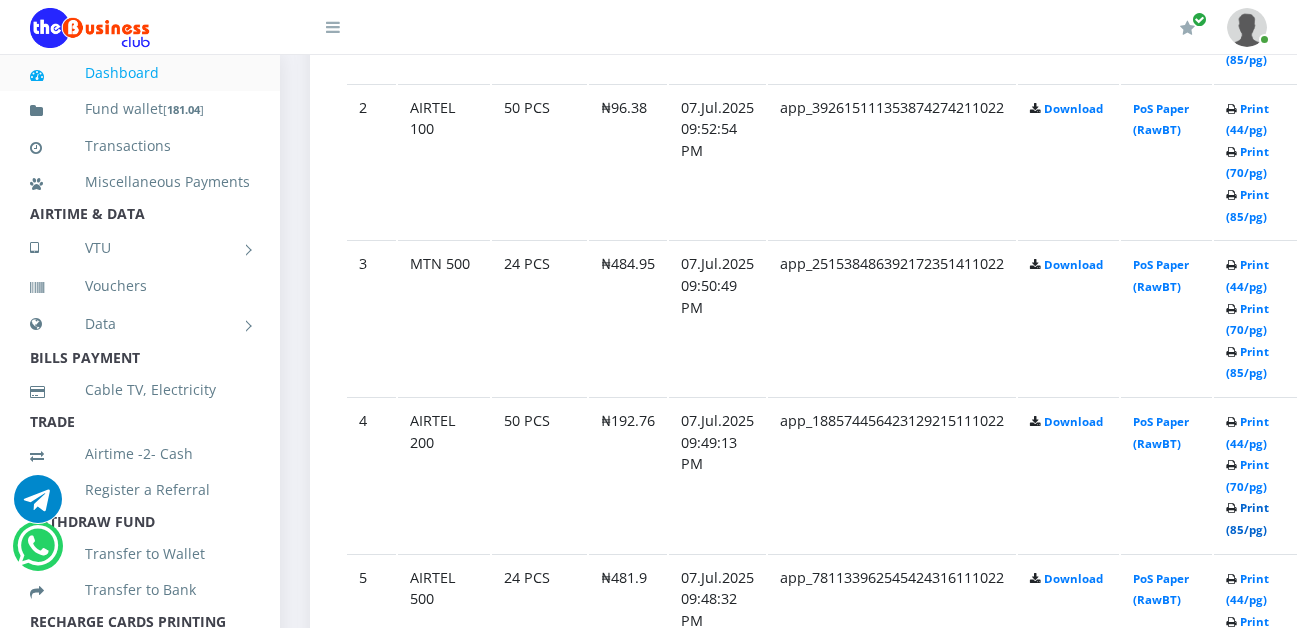 click on "Print (85/pg)" at bounding box center [1247, 518] 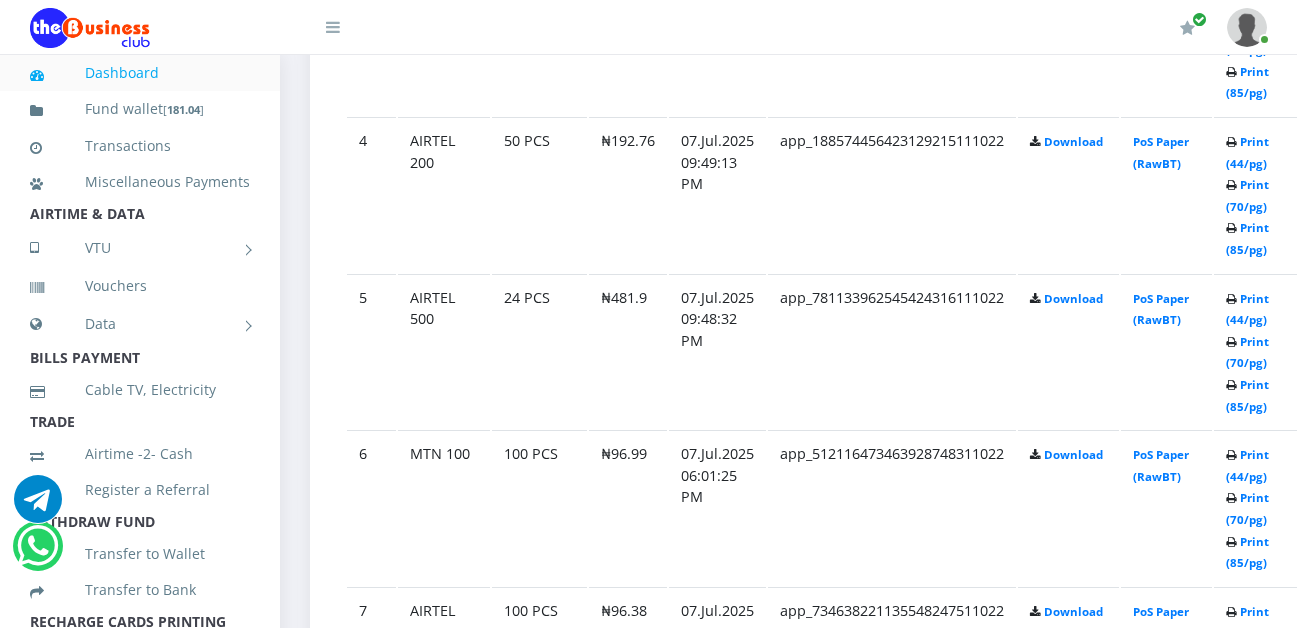 scroll, scrollTop: 1660, scrollLeft: 0, axis: vertical 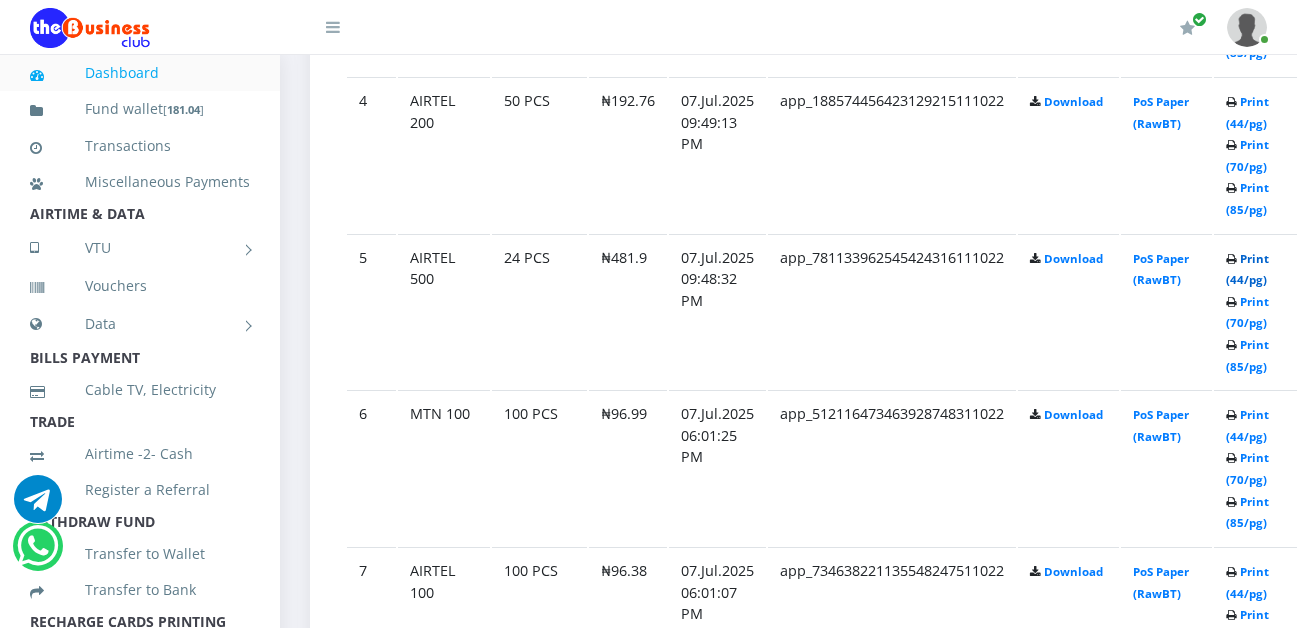click on "Print (44/pg)" at bounding box center (1247, 269) 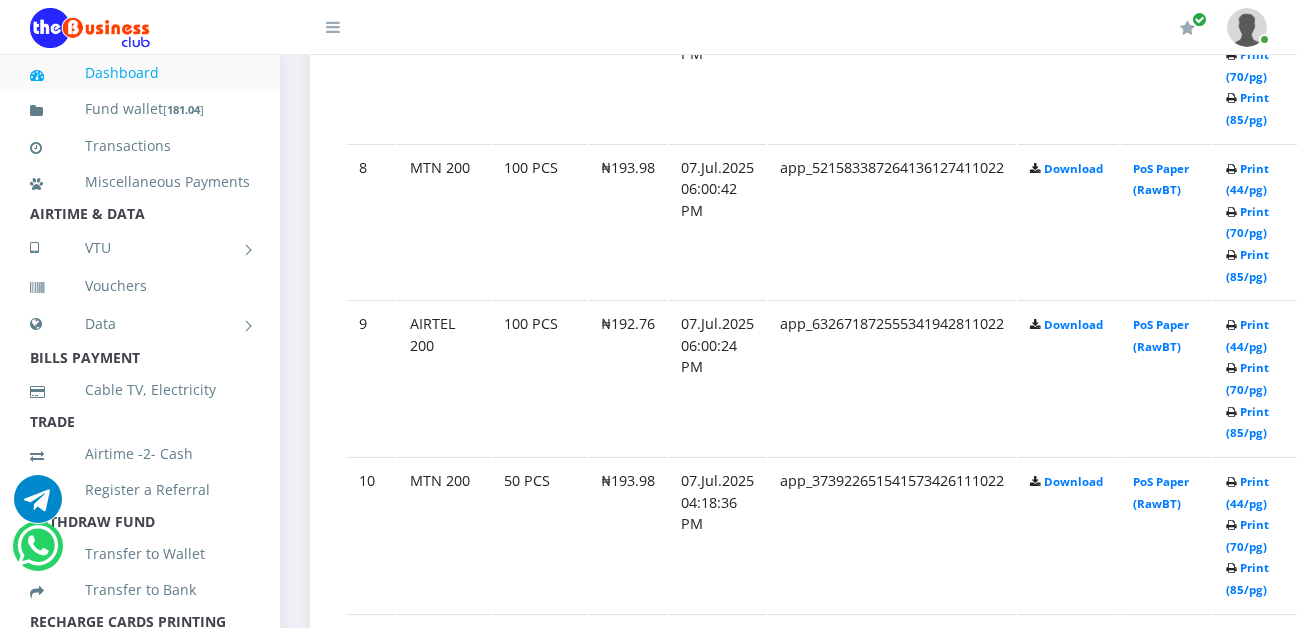 scroll, scrollTop: 2260, scrollLeft: 0, axis: vertical 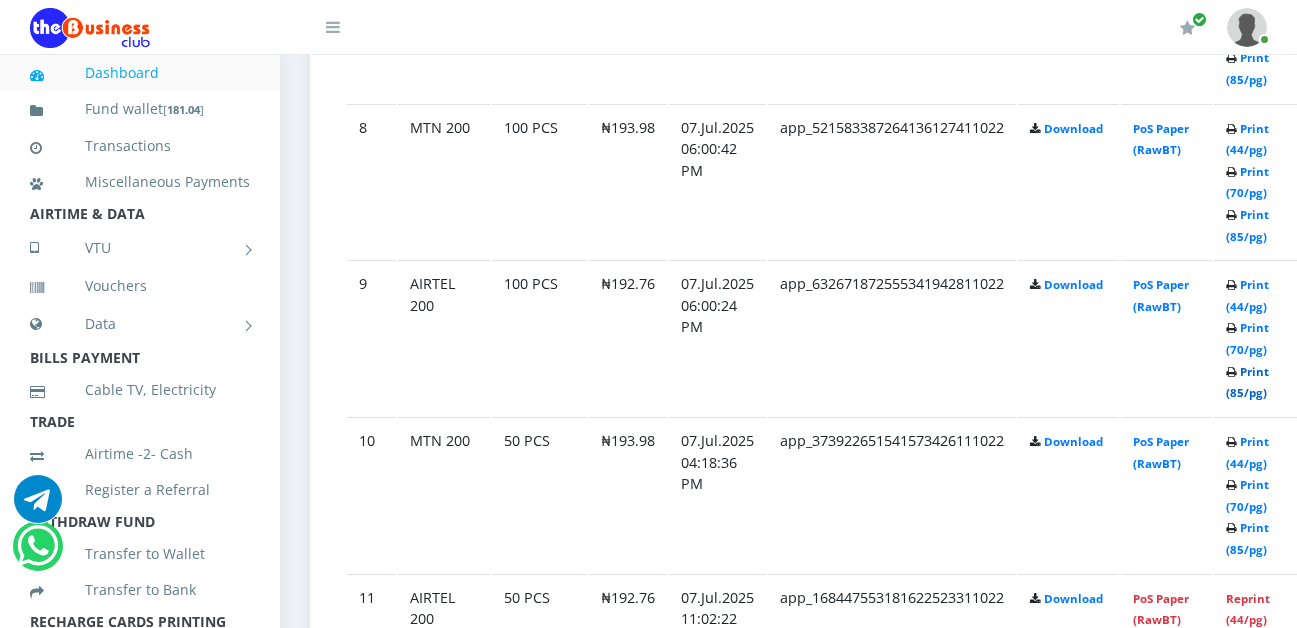 click on "Print (85/pg)" at bounding box center [1247, 382] 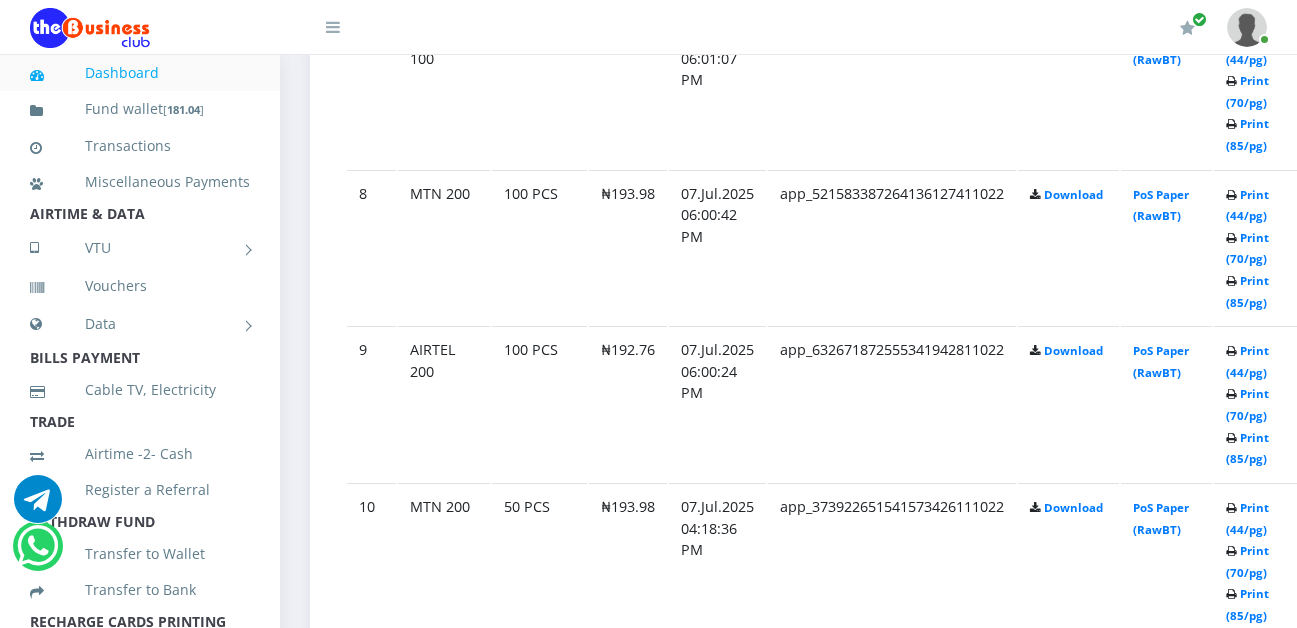 scroll, scrollTop: 2260, scrollLeft: 0, axis: vertical 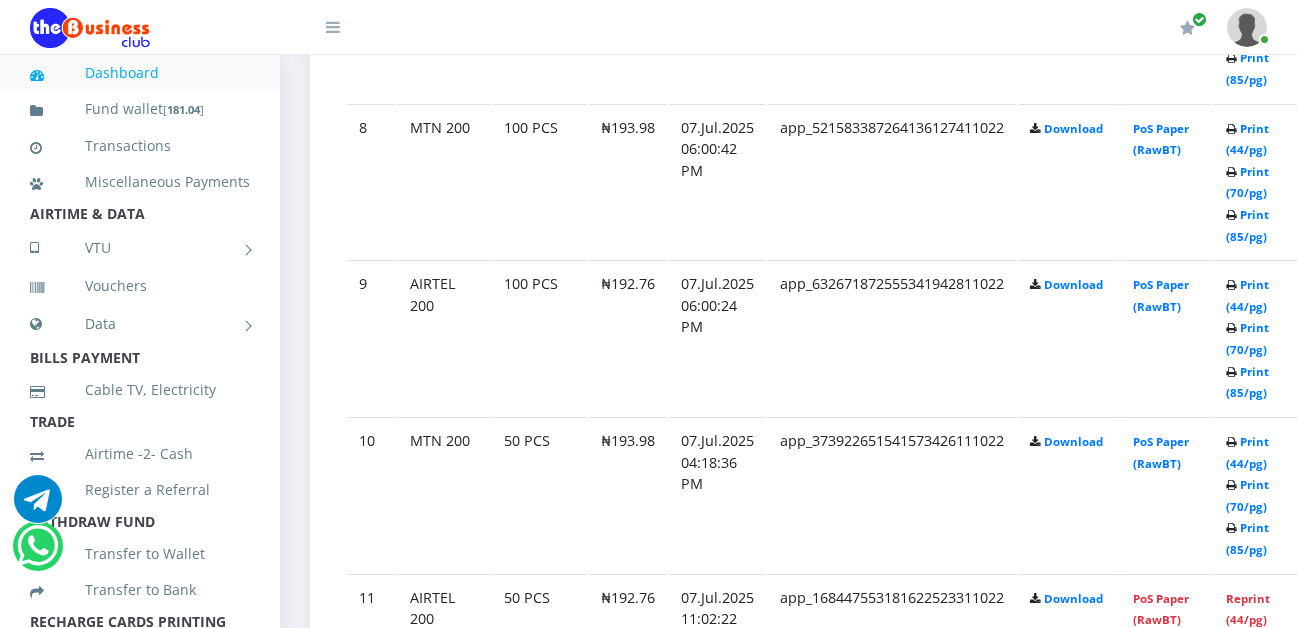 click at bounding box center (1247, 27) 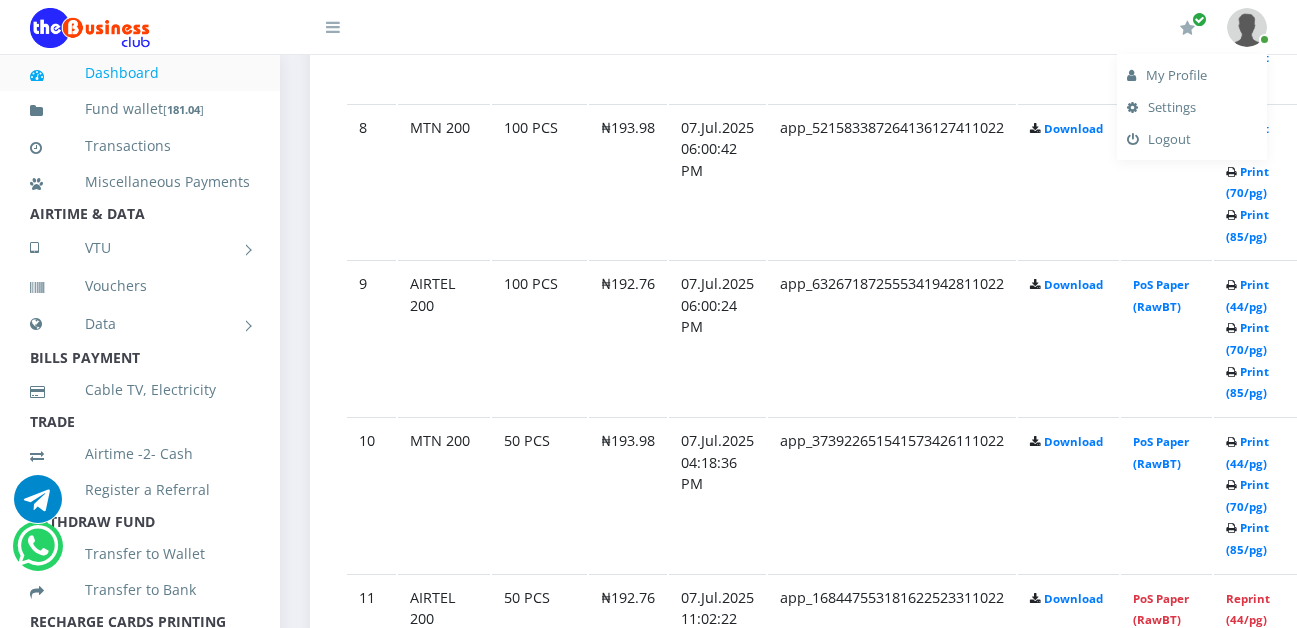 click on "Logout" at bounding box center [1192, 139] 